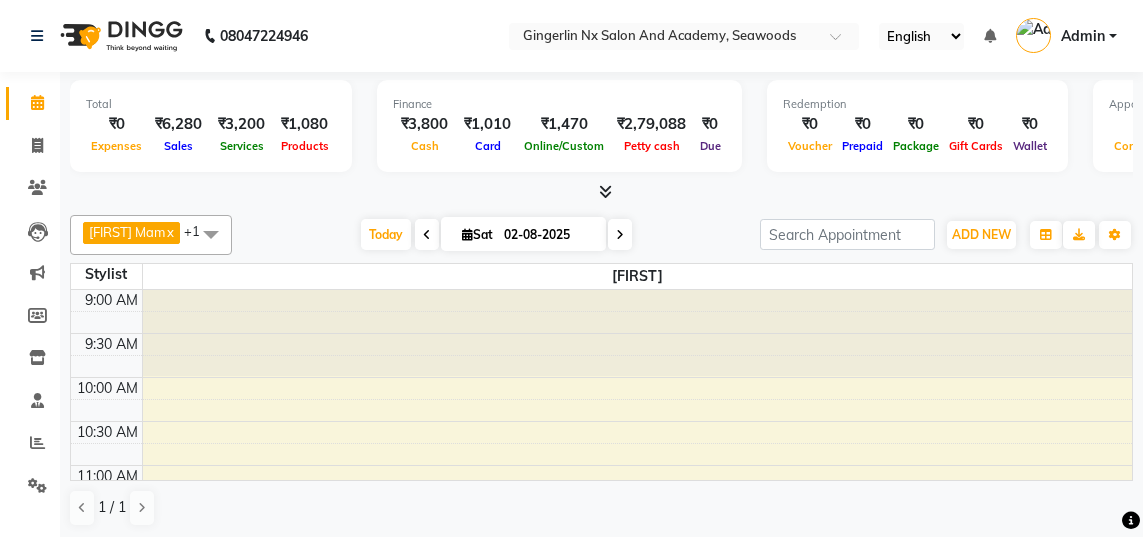scroll, scrollTop: 0, scrollLeft: 0, axis: both 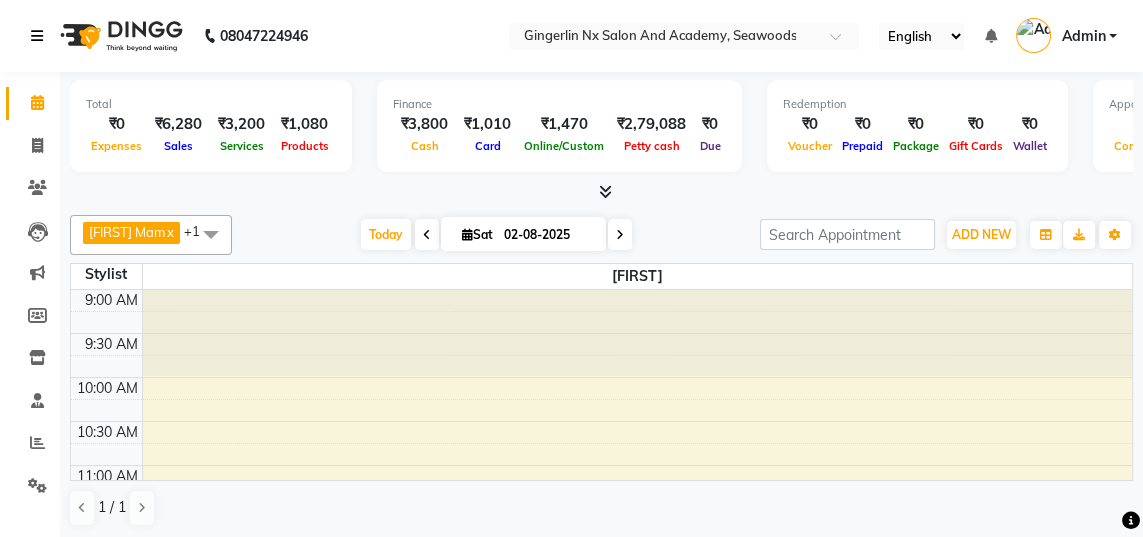 click at bounding box center (37, 36) 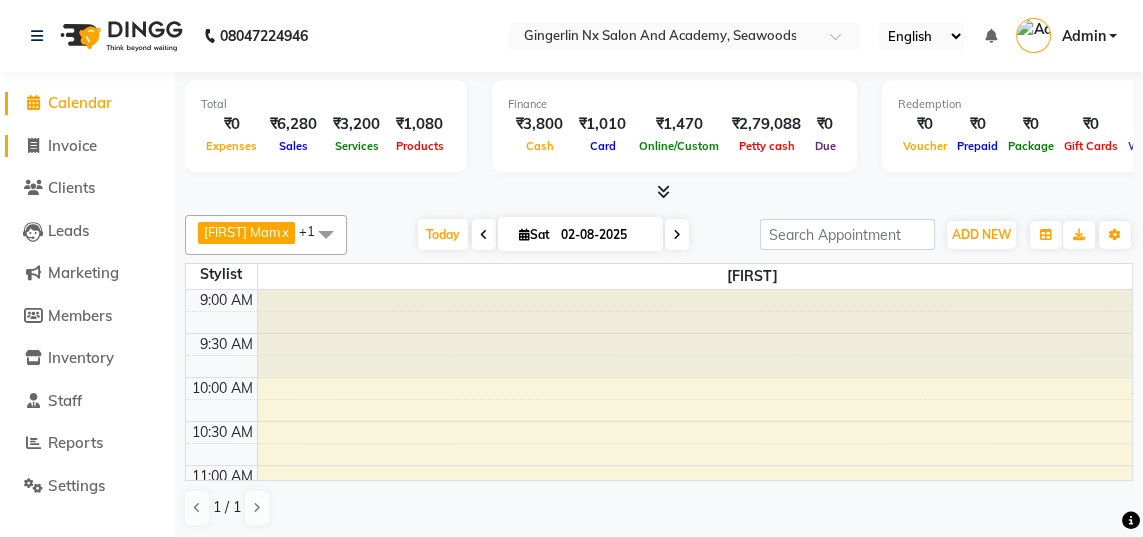 click on "Invoice" 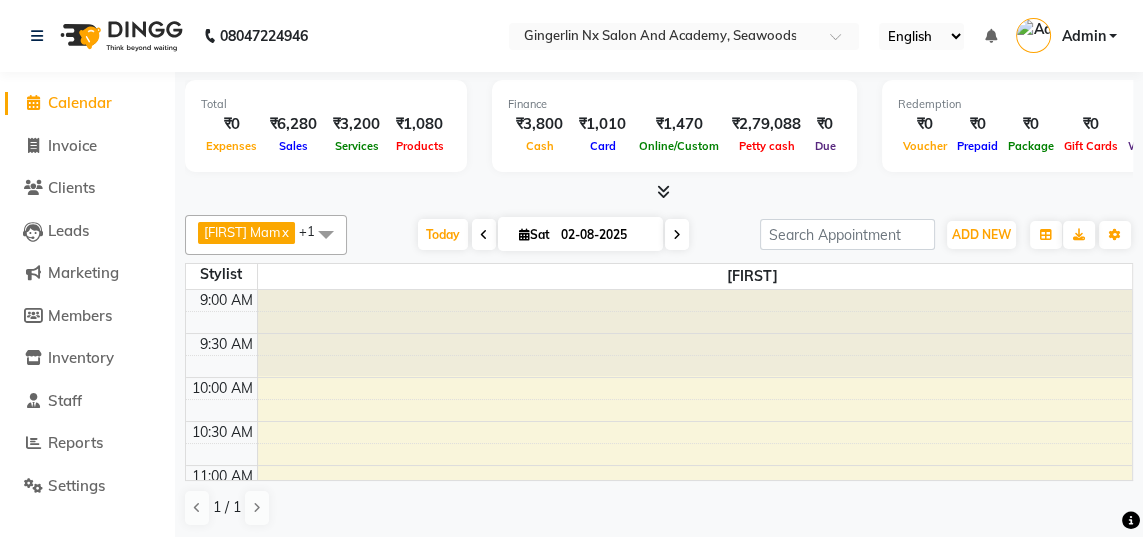 select on "service" 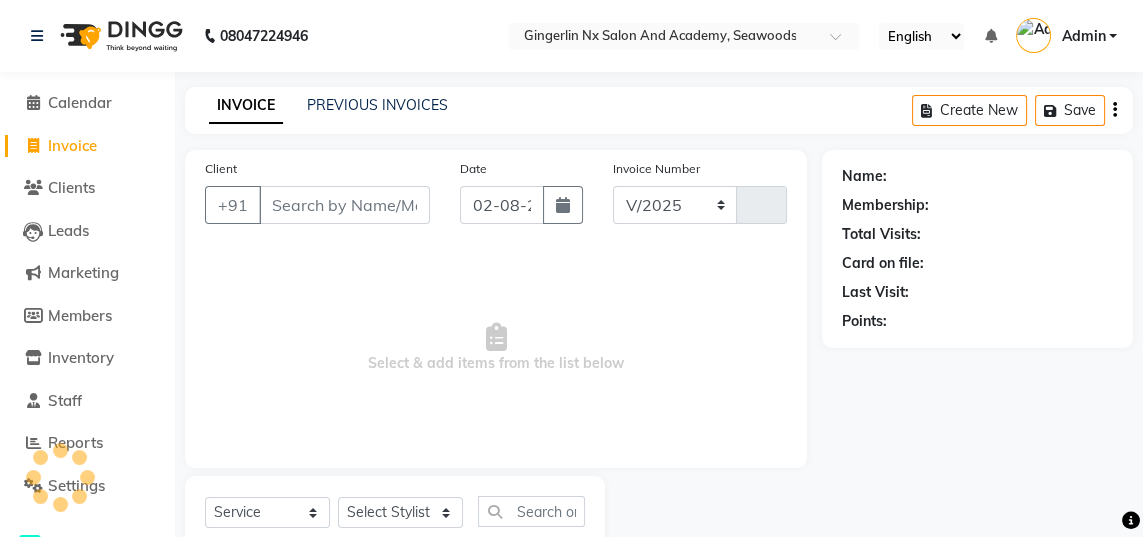 select on "480" 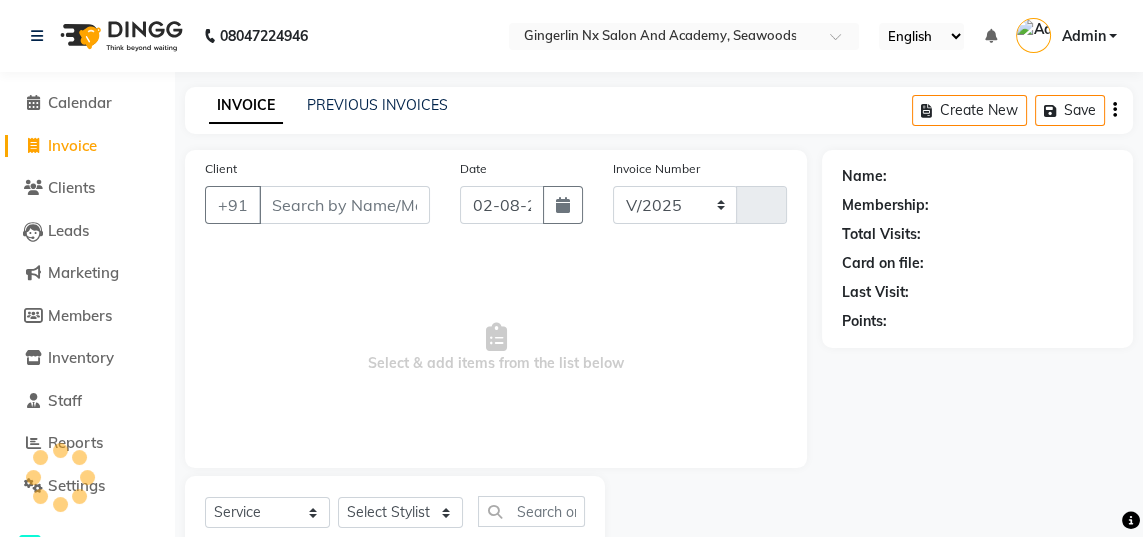 type on "0493" 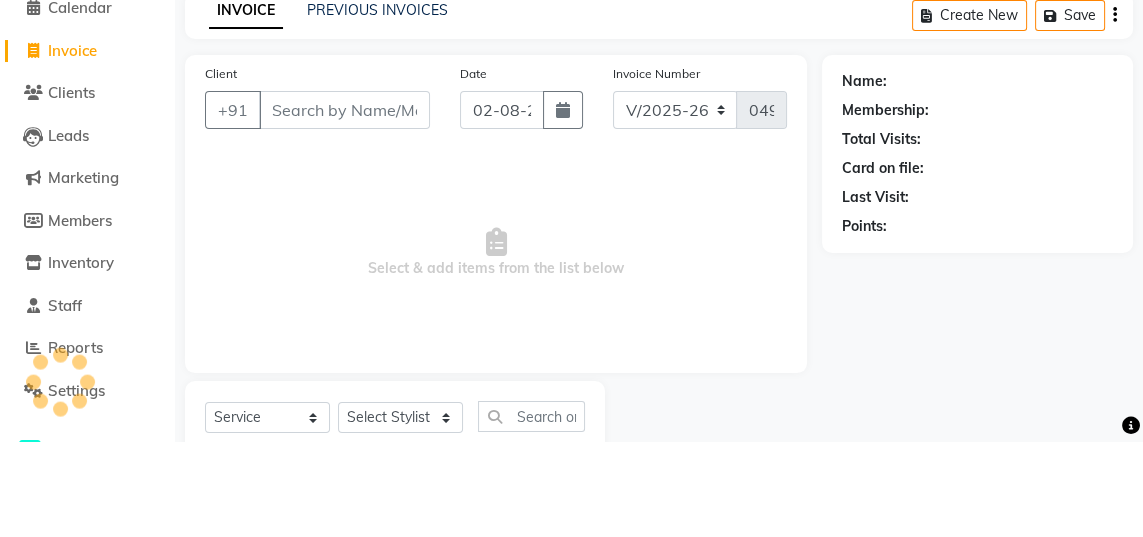 select on "membership" 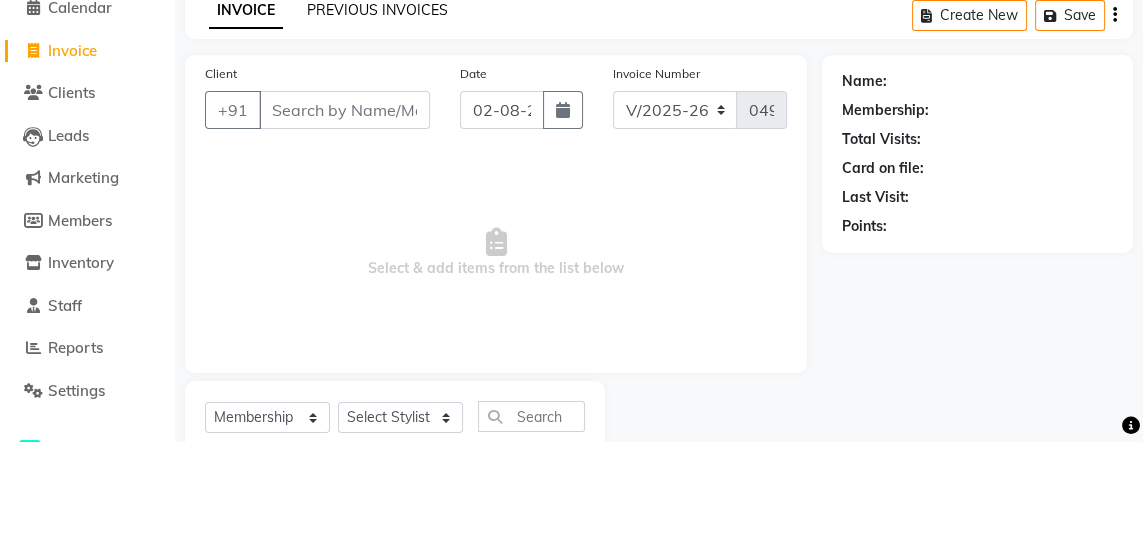 click on "PREVIOUS INVOICES" 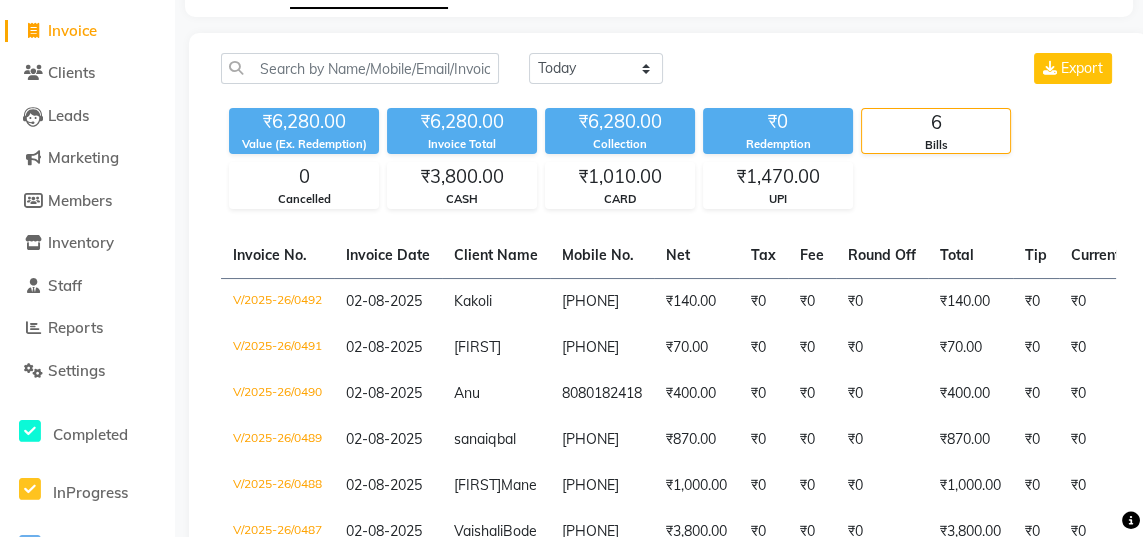 scroll, scrollTop: 182, scrollLeft: 0, axis: vertical 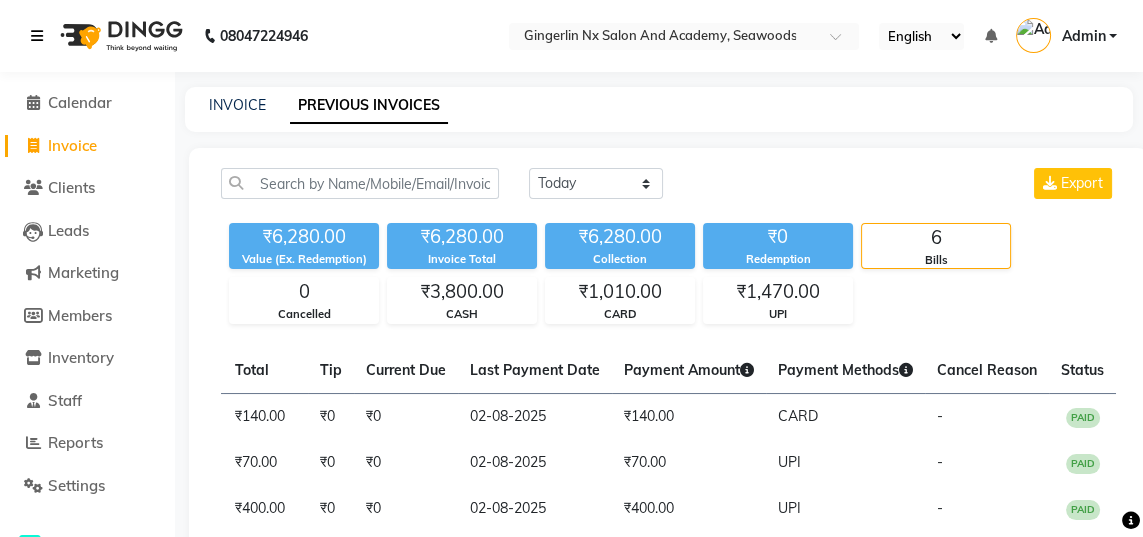 click at bounding box center (37, 36) 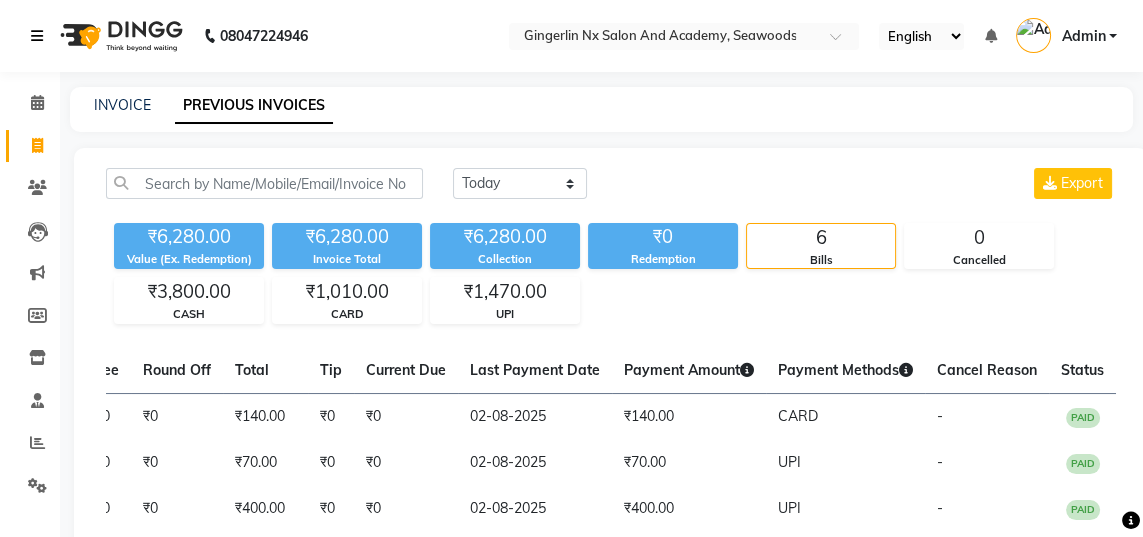 scroll, scrollTop: 0, scrollLeft: 605, axis: horizontal 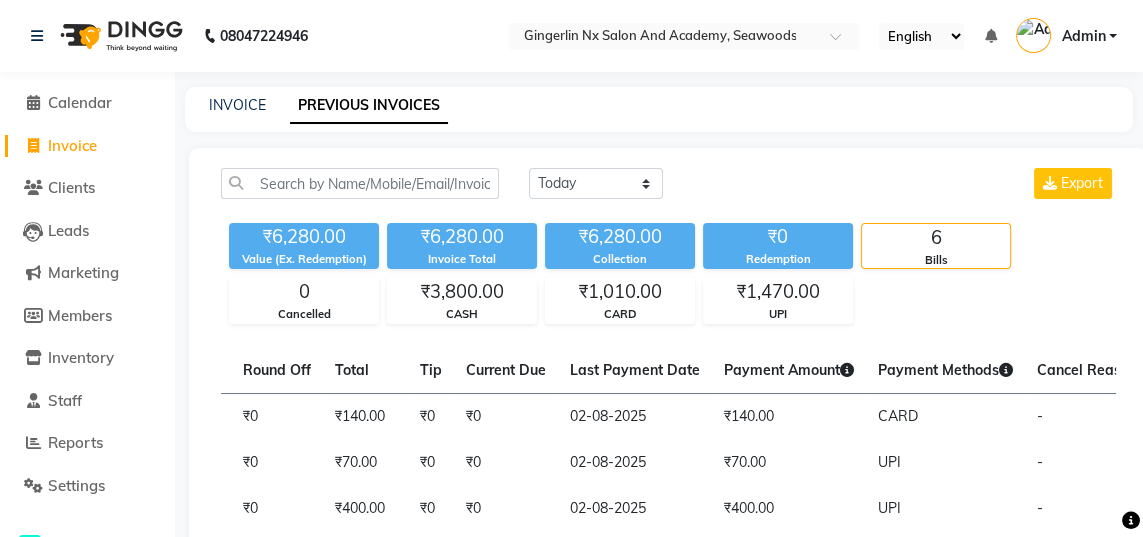 click on "Invoice" 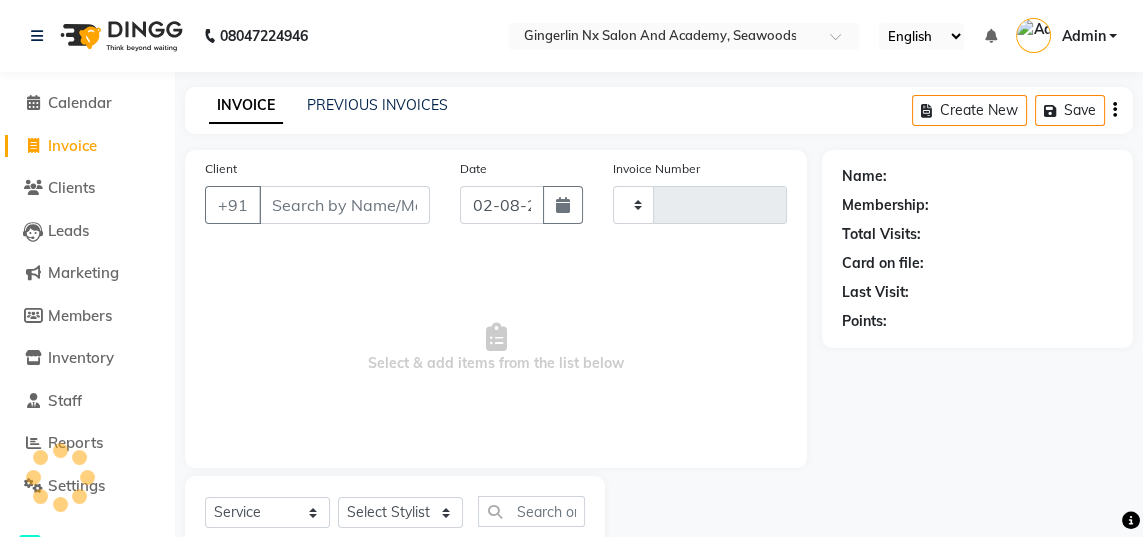scroll, scrollTop: 63, scrollLeft: 0, axis: vertical 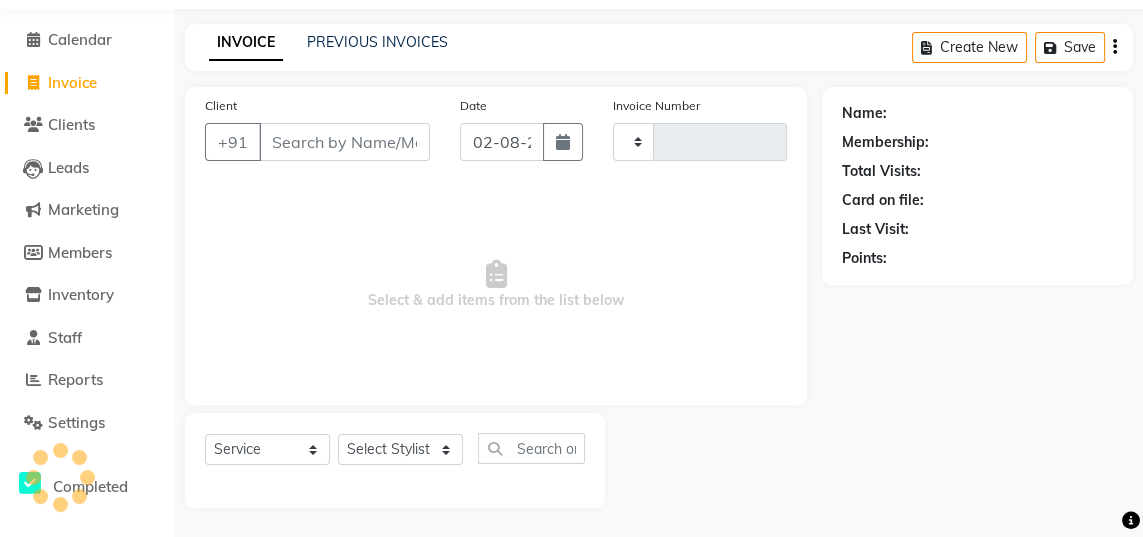 type on "0493" 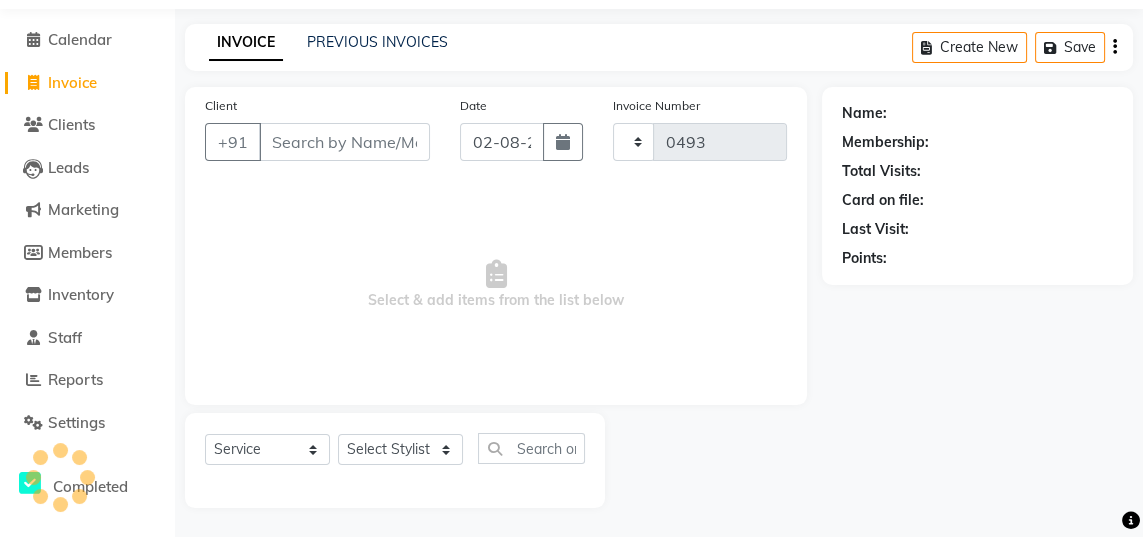 select on "480" 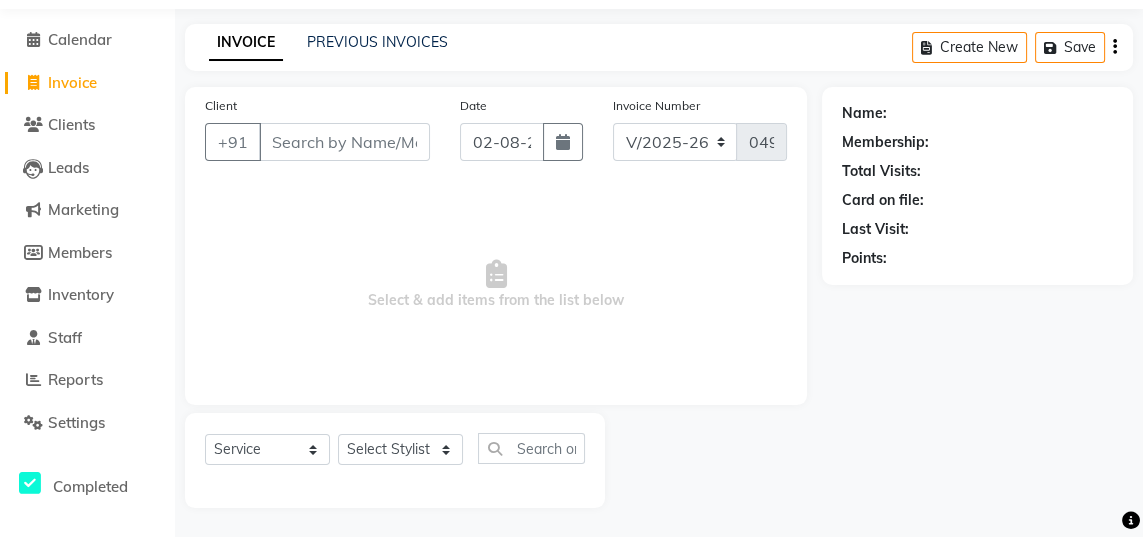 select on "membership" 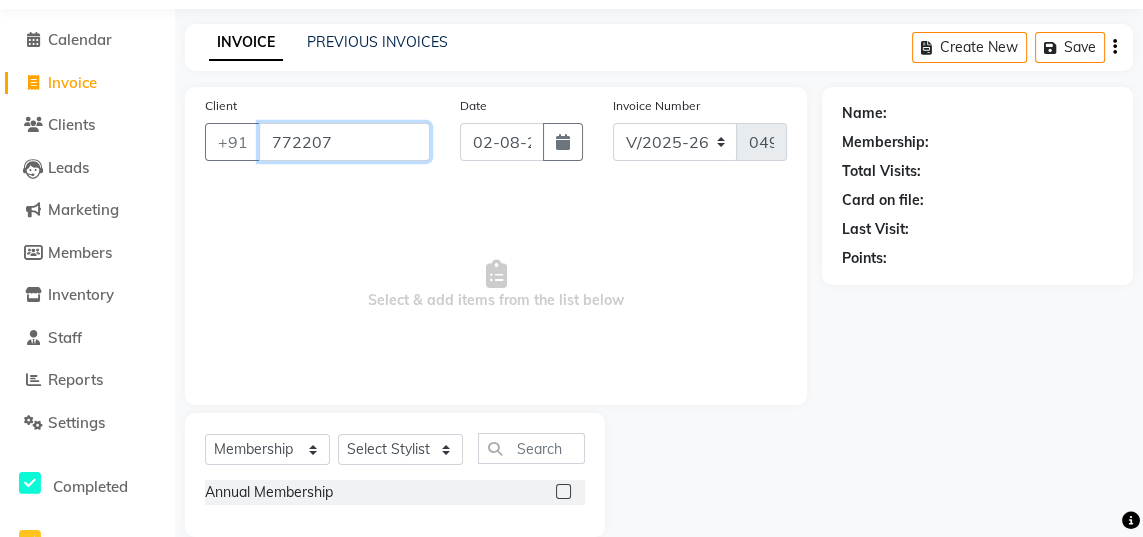 scroll, scrollTop: 0, scrollLeft: 0, axis: both 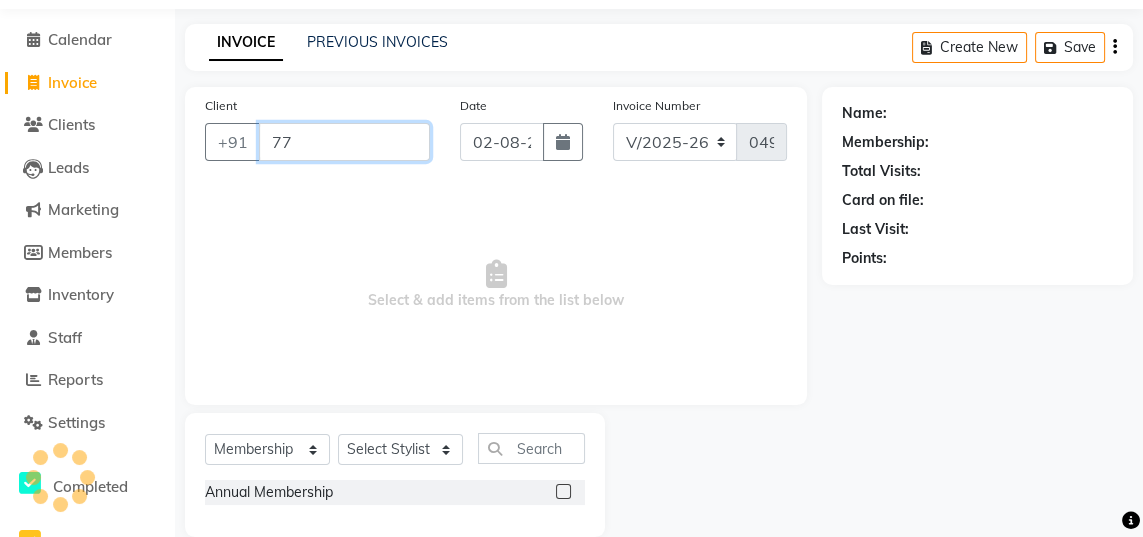 type on "7" 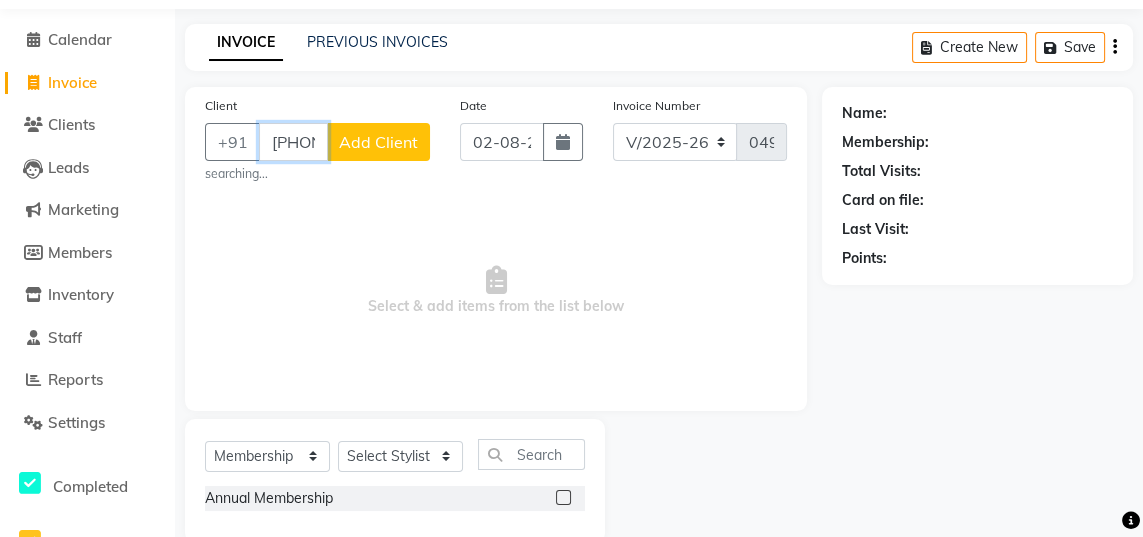 scroll, scrollTop: 0, scrollLeft: 0, axis: both 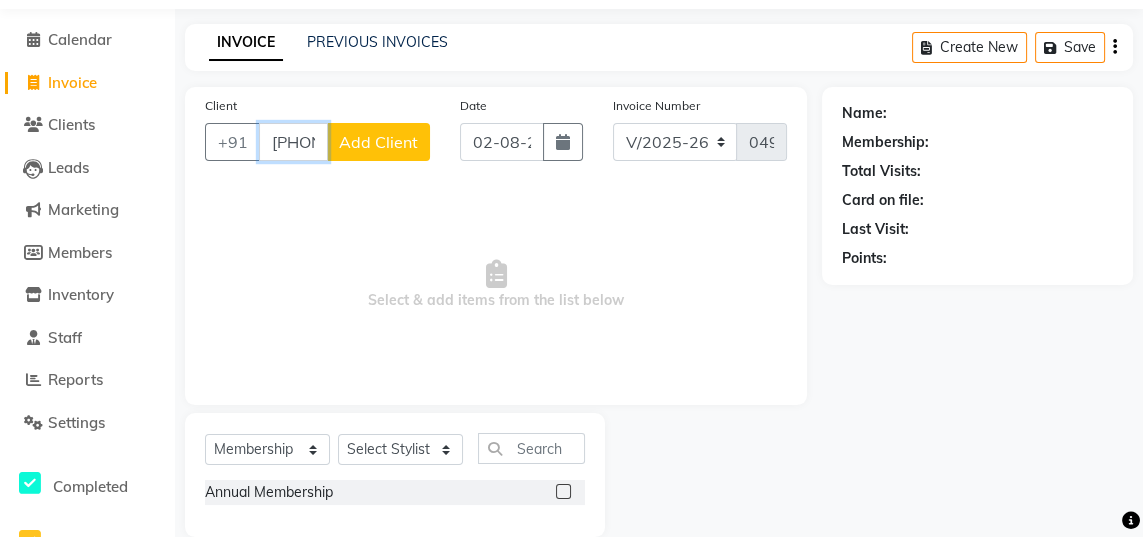type on "[PHONE]" 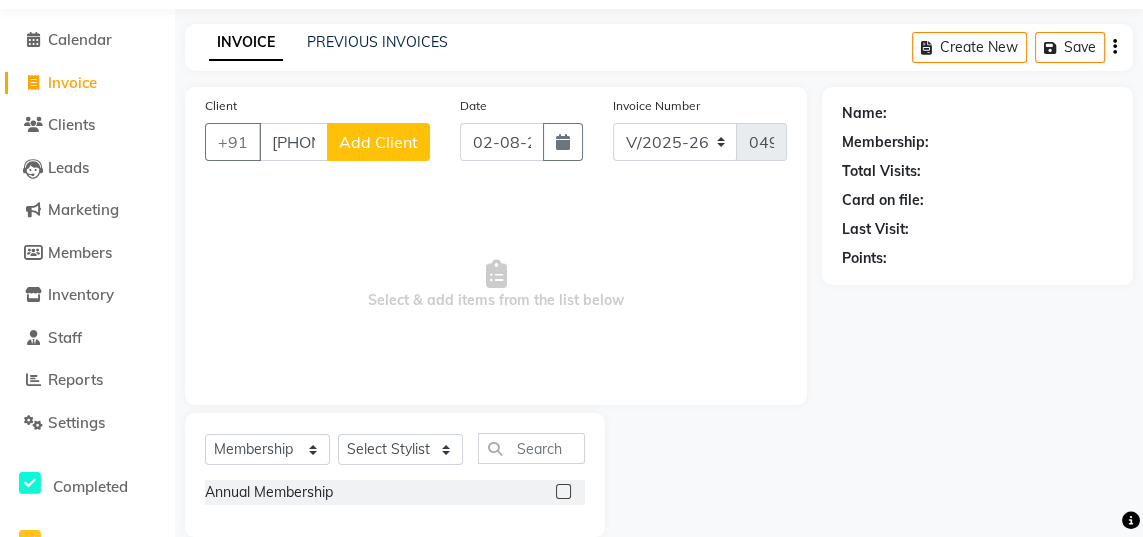 click on "Add Client" 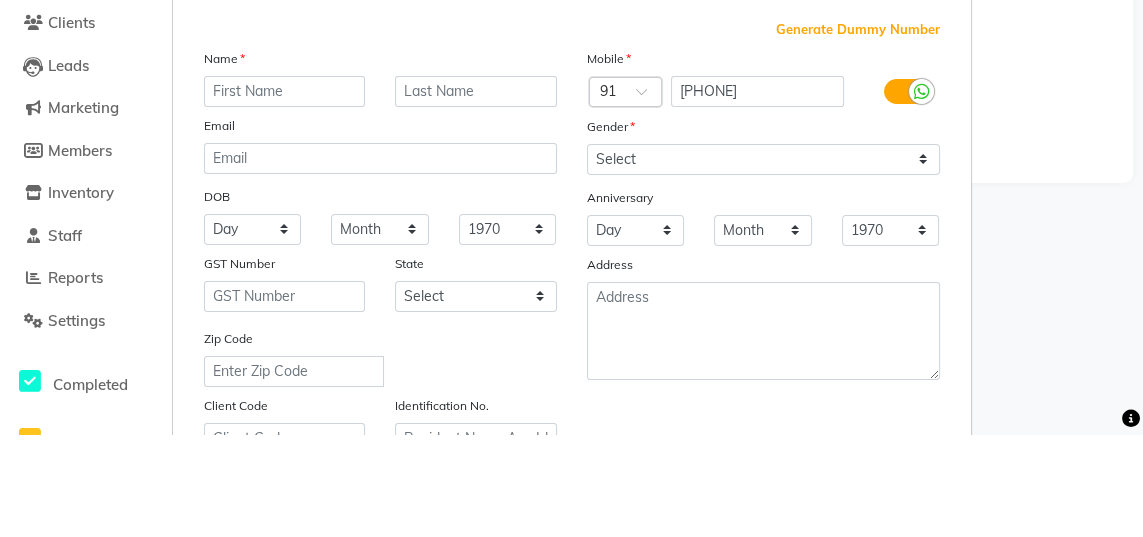scroll, scrollTop: 63, scrollLeft: 0, axis: vertical 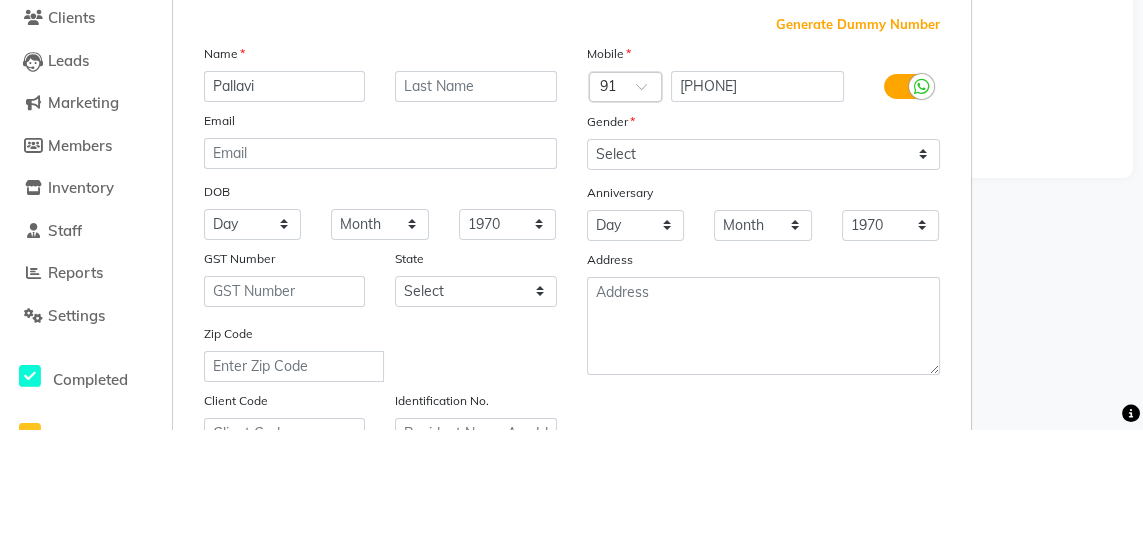 type on "Pallavi" 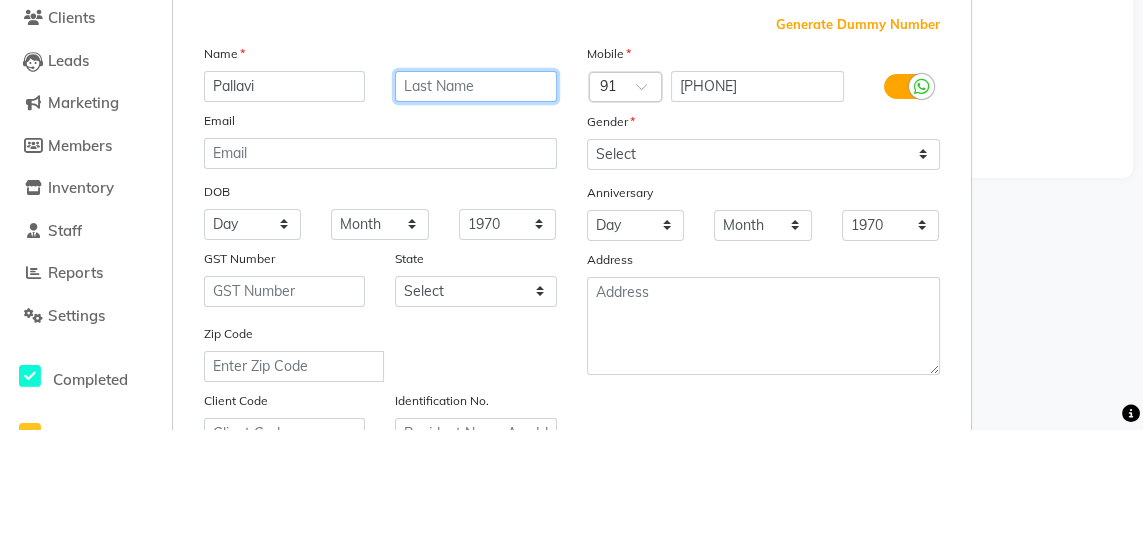 click at bounding box center [476, 193] 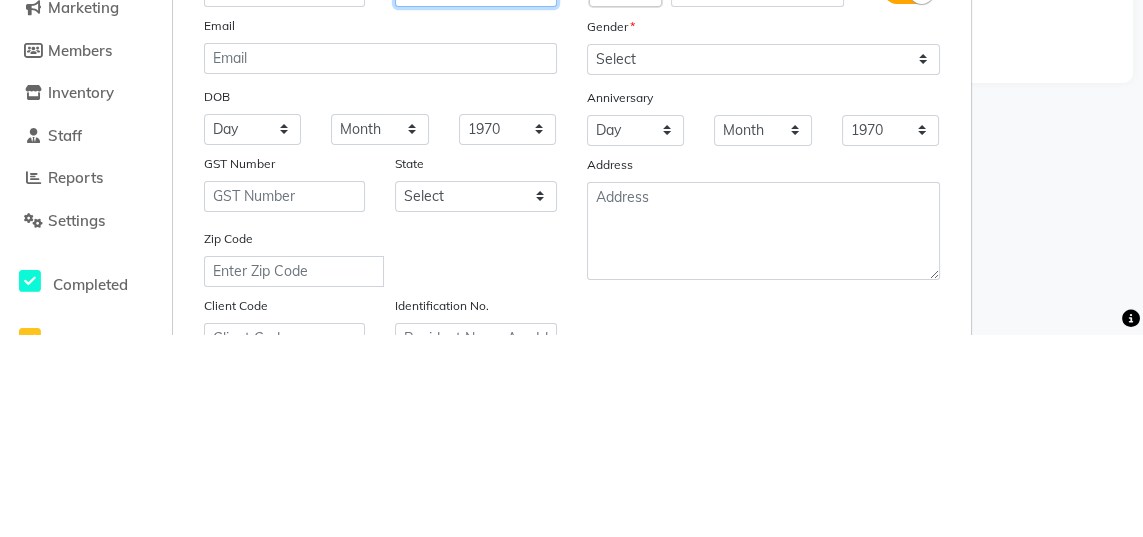 type on "Joshi" 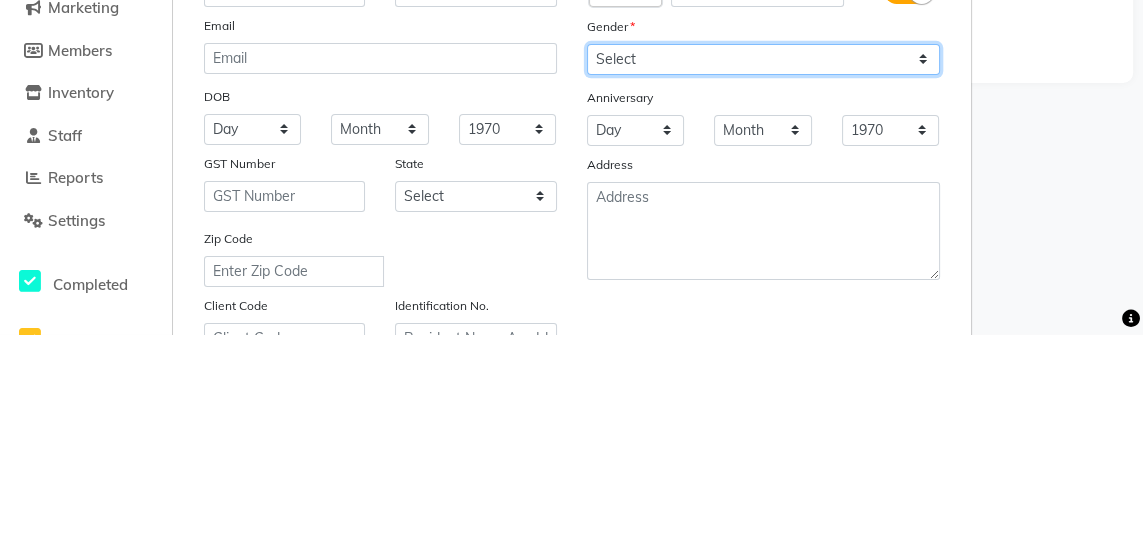 click on "Select Male Female Other Prefer Not To Say" at bounding box center [763, 261] 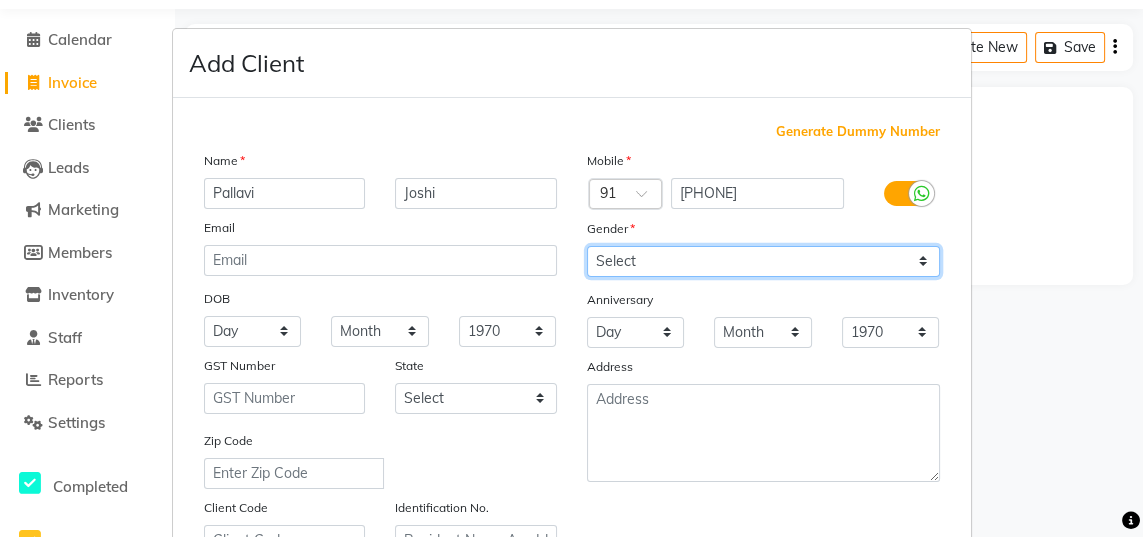 select on "female" 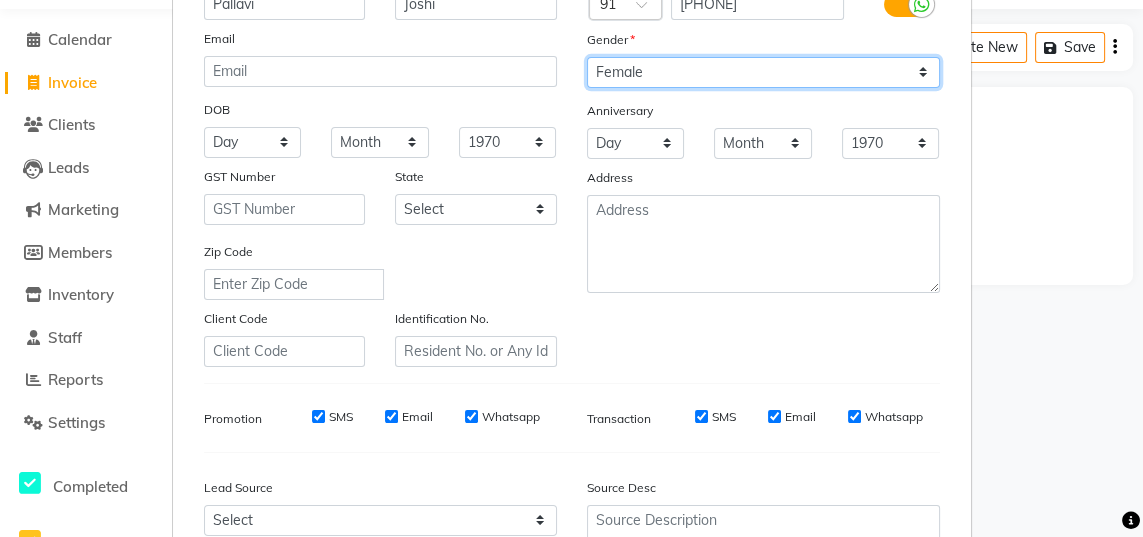 scroll, scrollTop: 288, scrollLeft: 0, axis: vertical 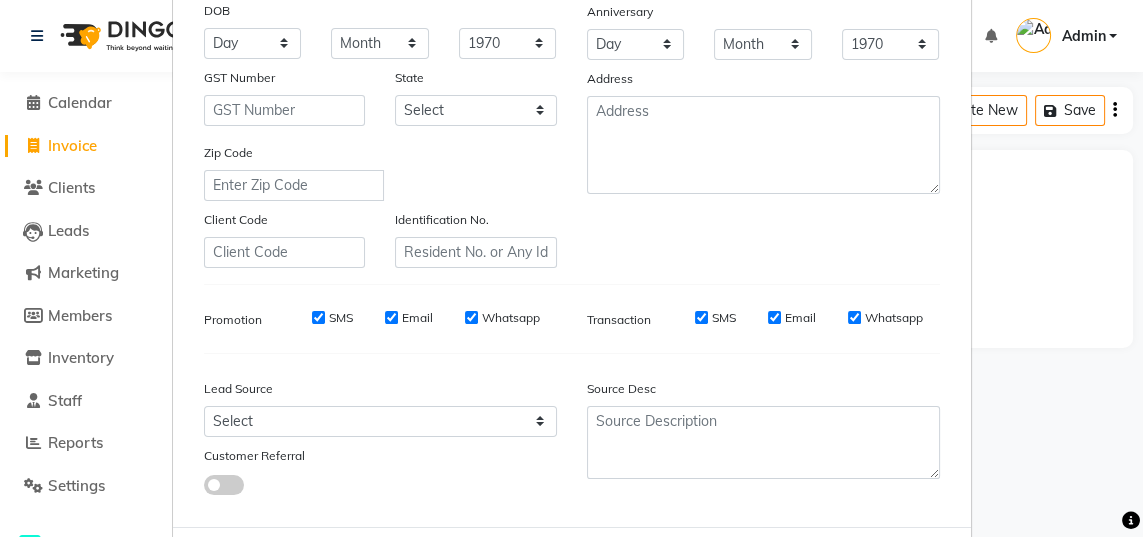 click on "Add" at bounding box center [838, 567] 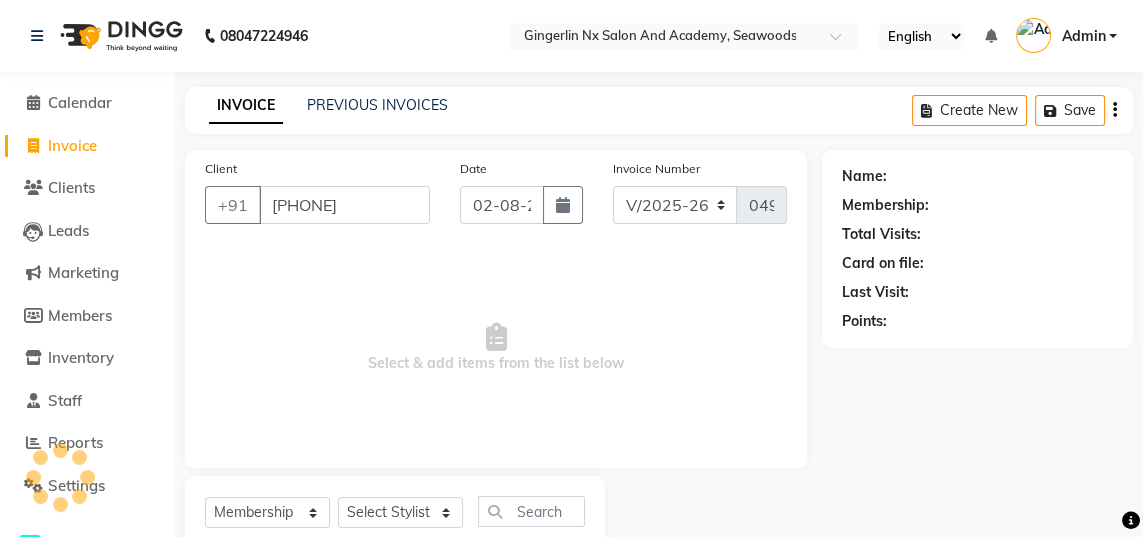 type 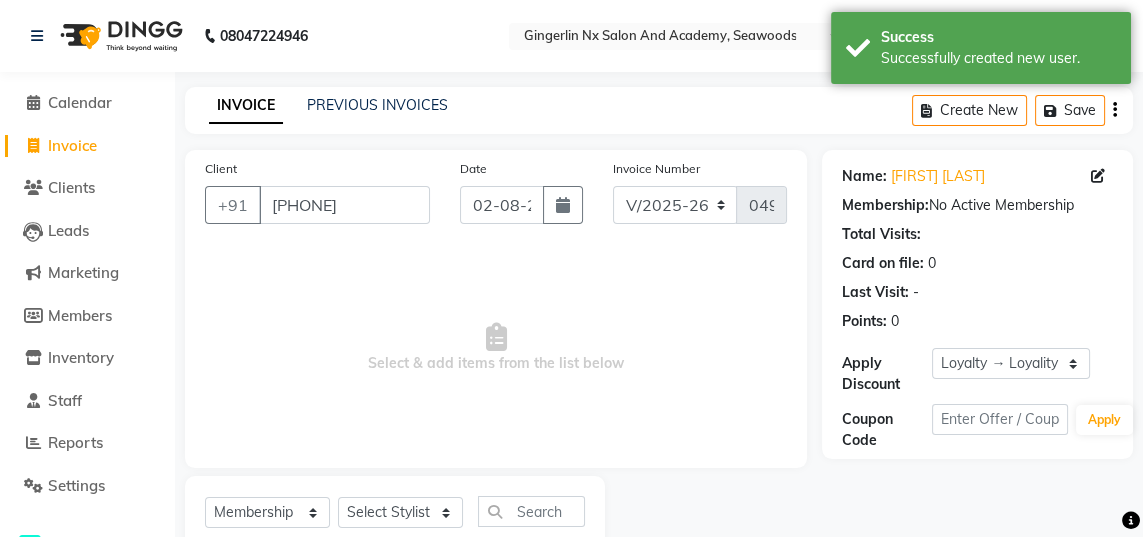click 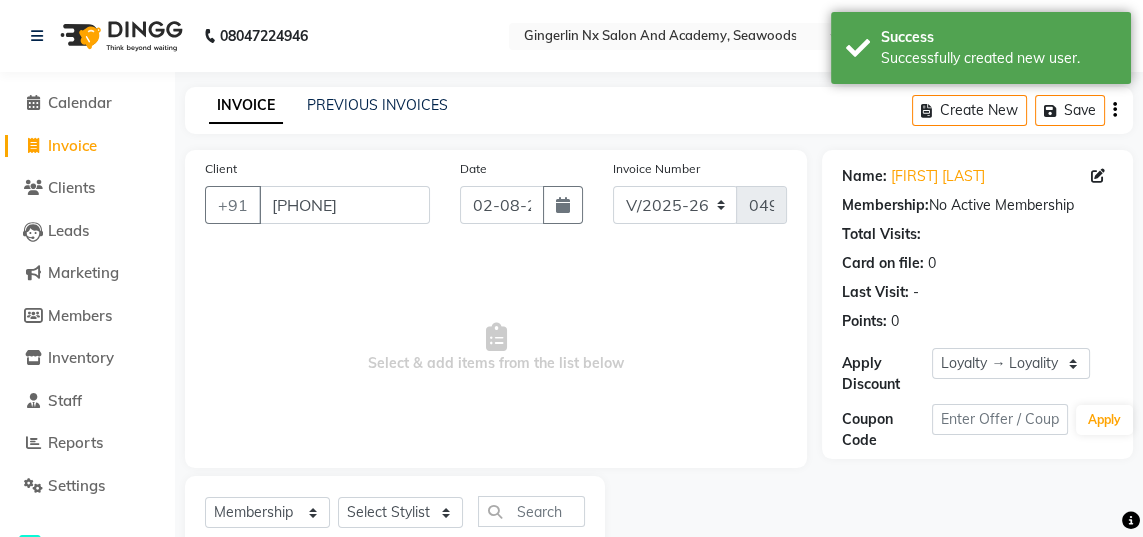 checkbox on "false" 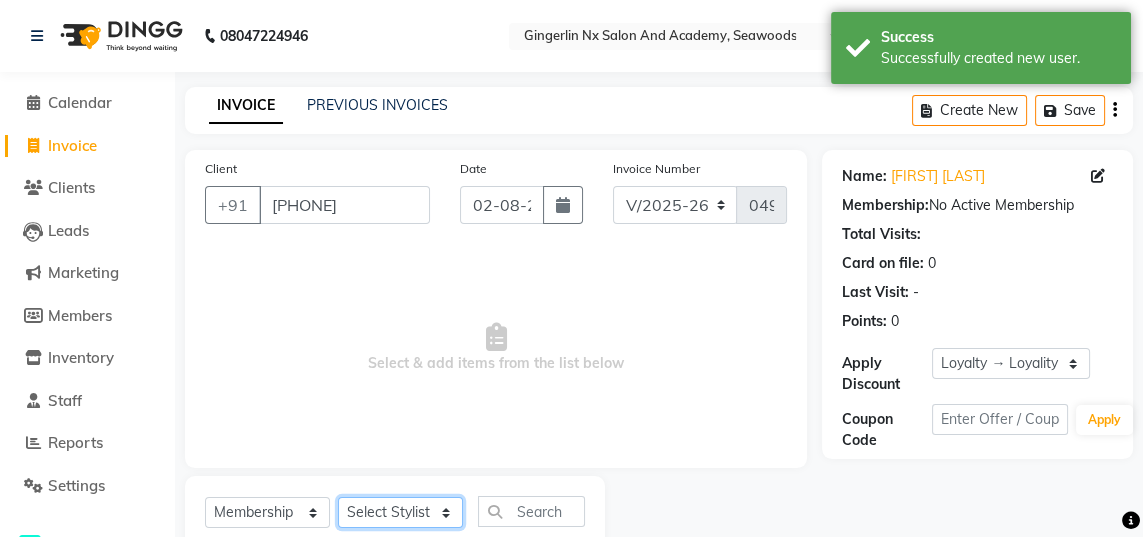 click on "Select Stylist [FIRST] [LAST] [FIRST] [FIRST] [FIRST] [FIRST] [FIRST]" 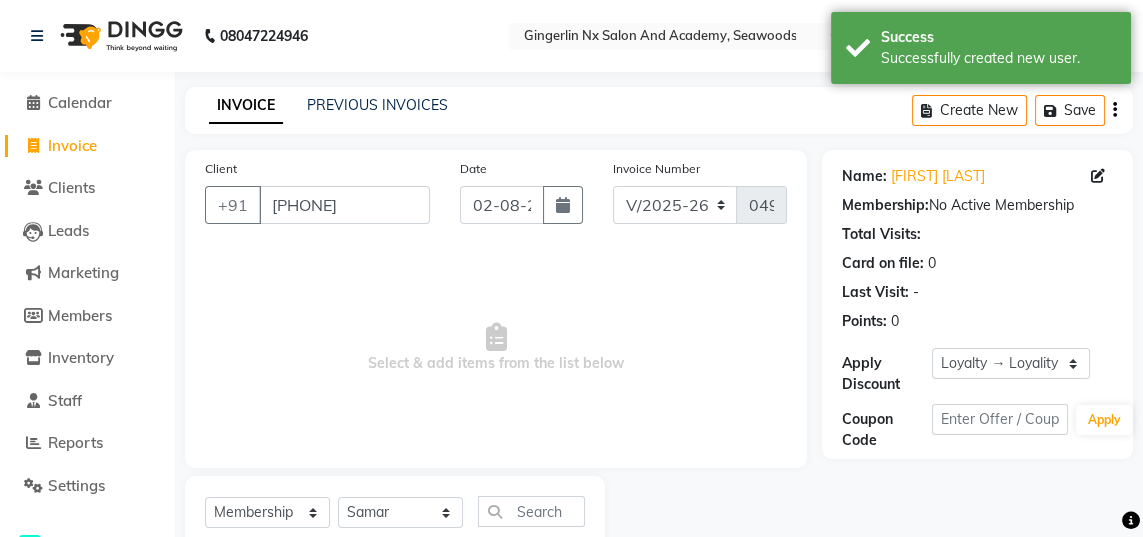click 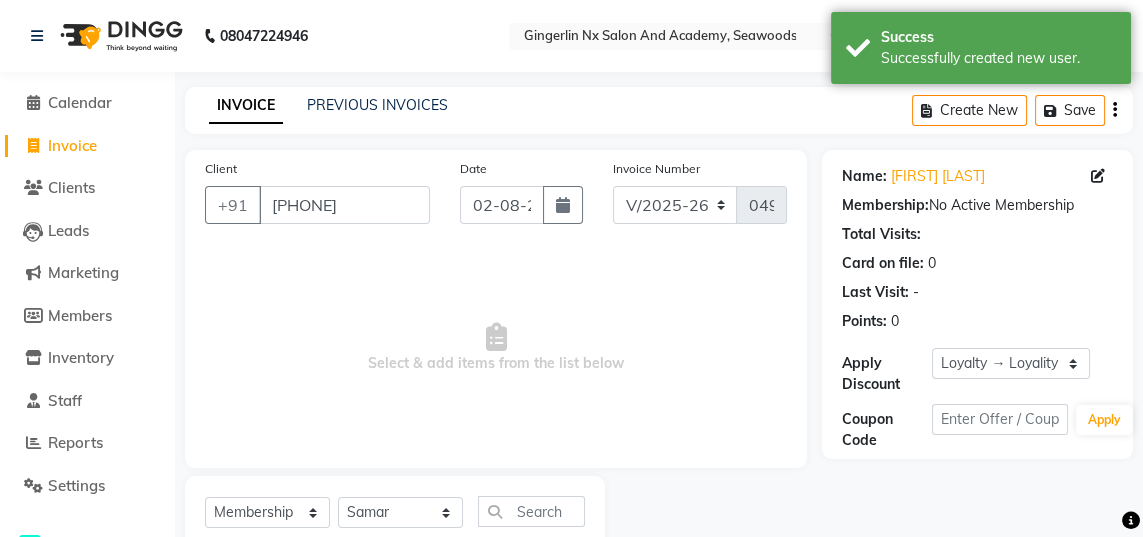 click at bounding box center [562, 555] 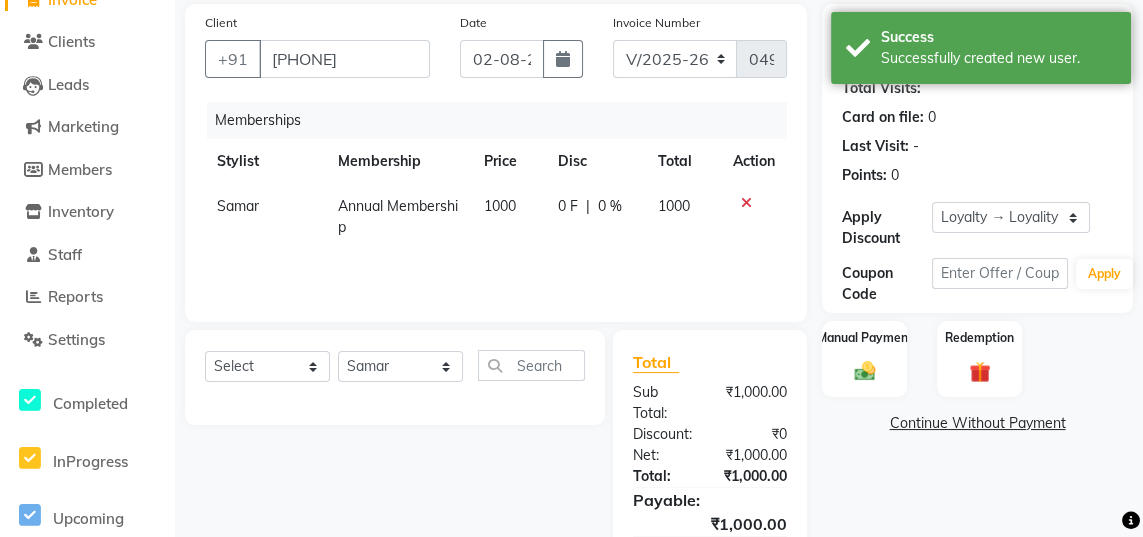 scroll, scrollTop: 168, scrollLeft: 0, axis: vertical 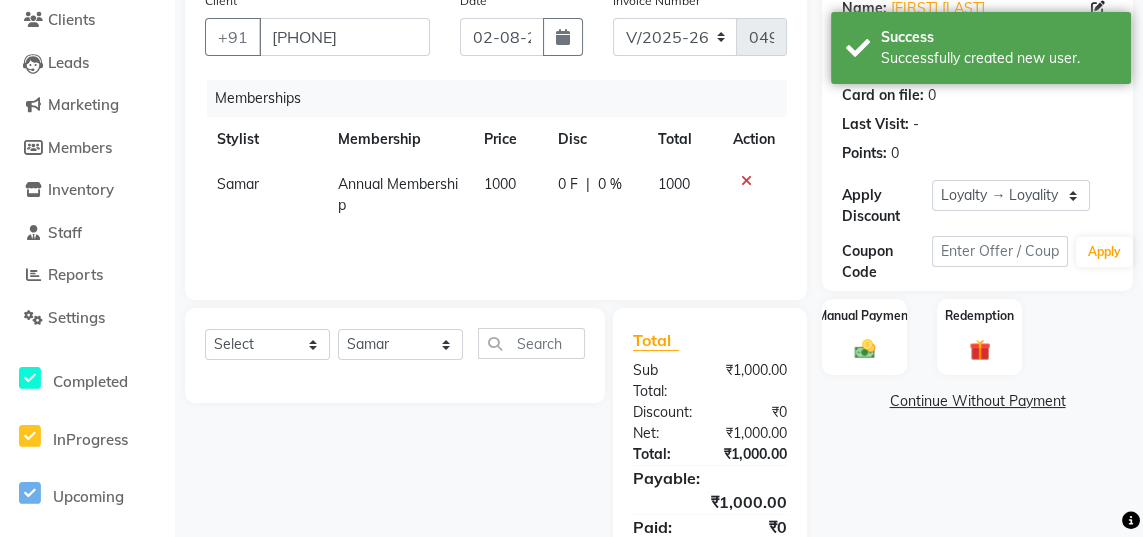 click on "Manual Payment" 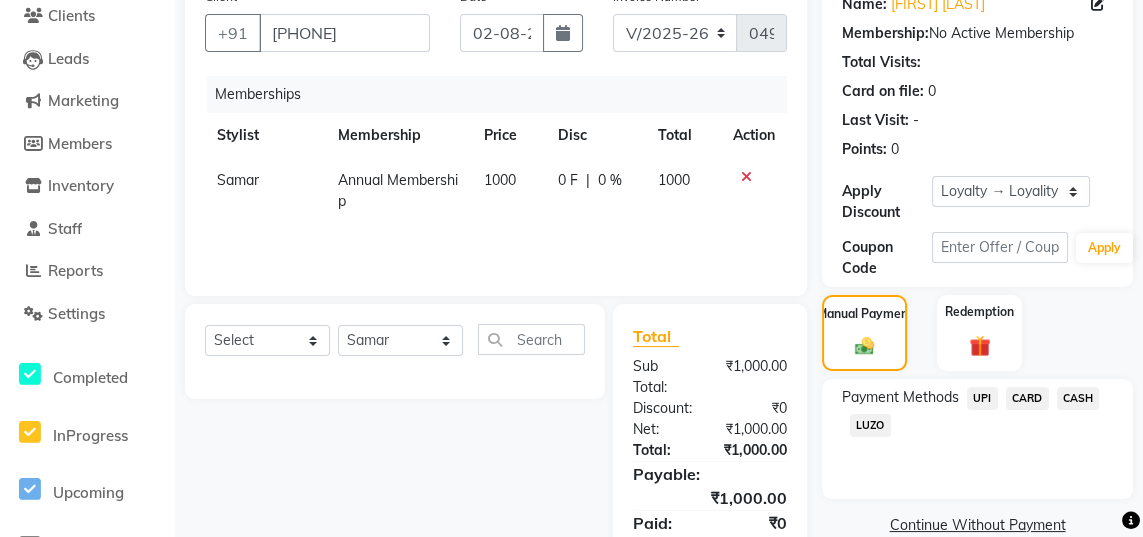 scroll, scrollTop: 216, scrollLeft: 0, axis: vertical 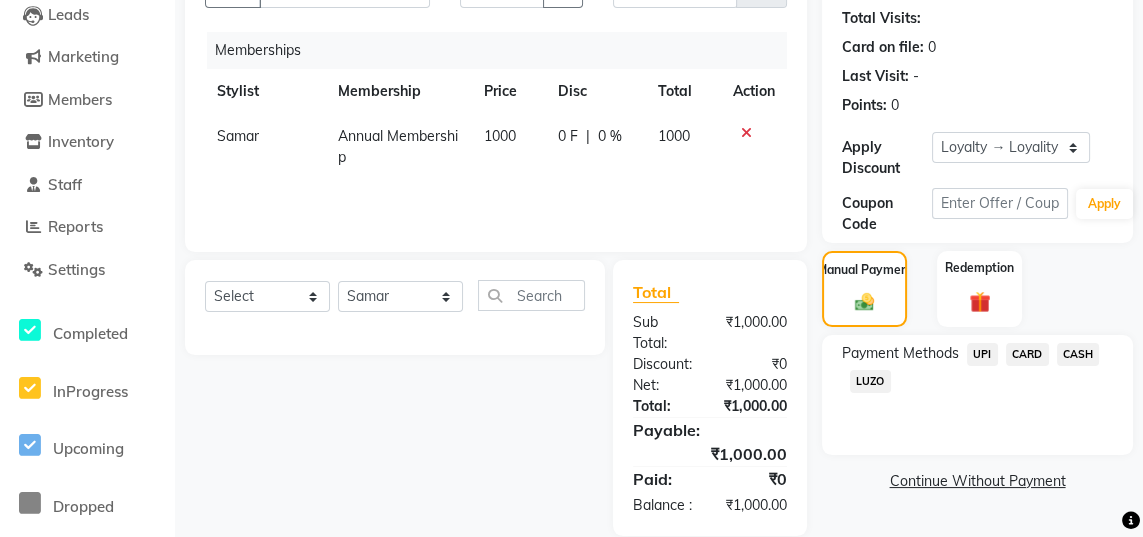 click on "UPI" 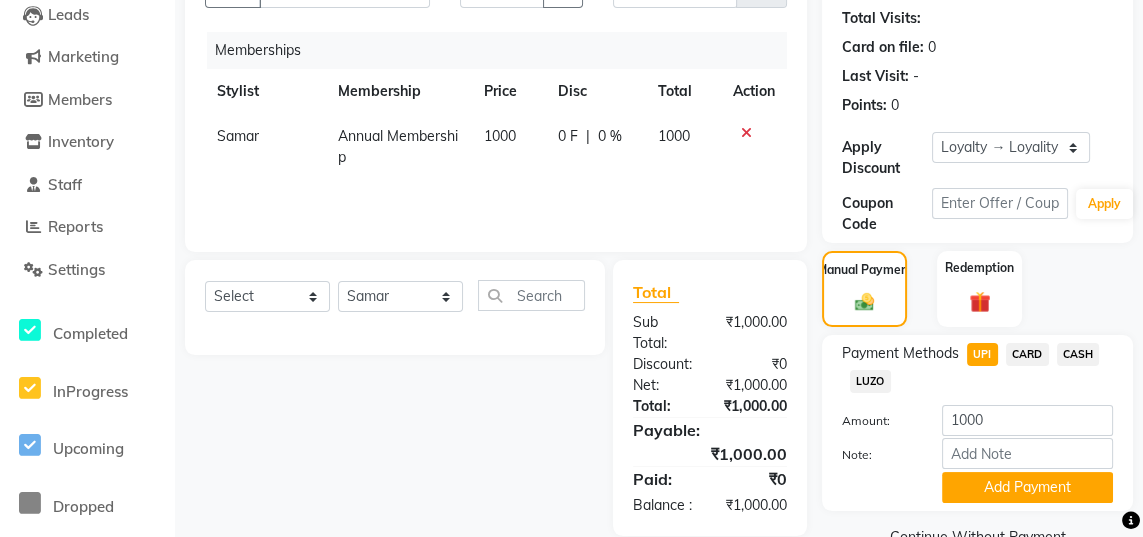 scroll, scrollTop: 264, scrollLeft: 0, axis: vertical 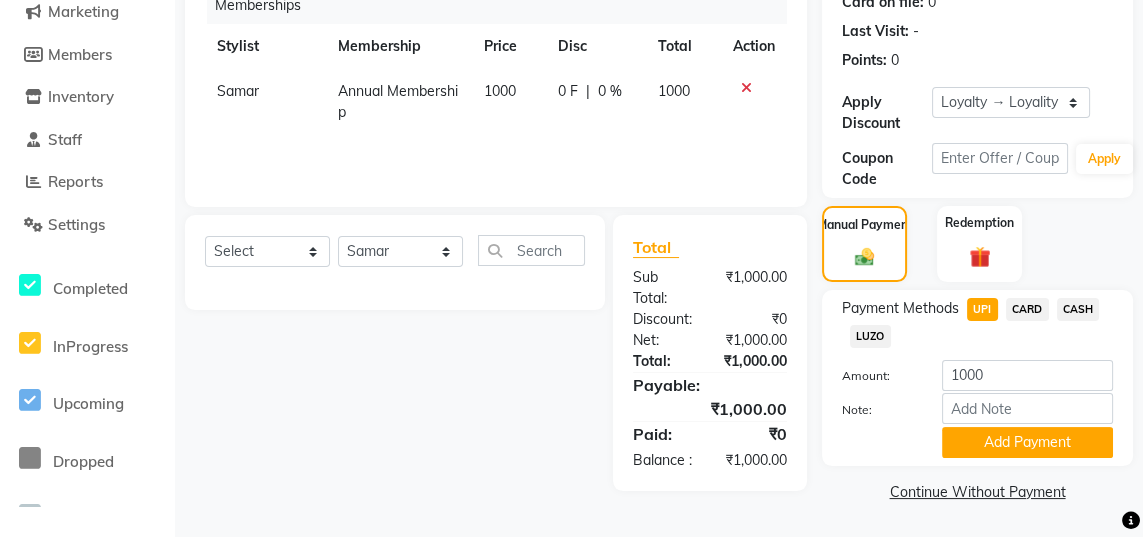 click on "Add Payment" 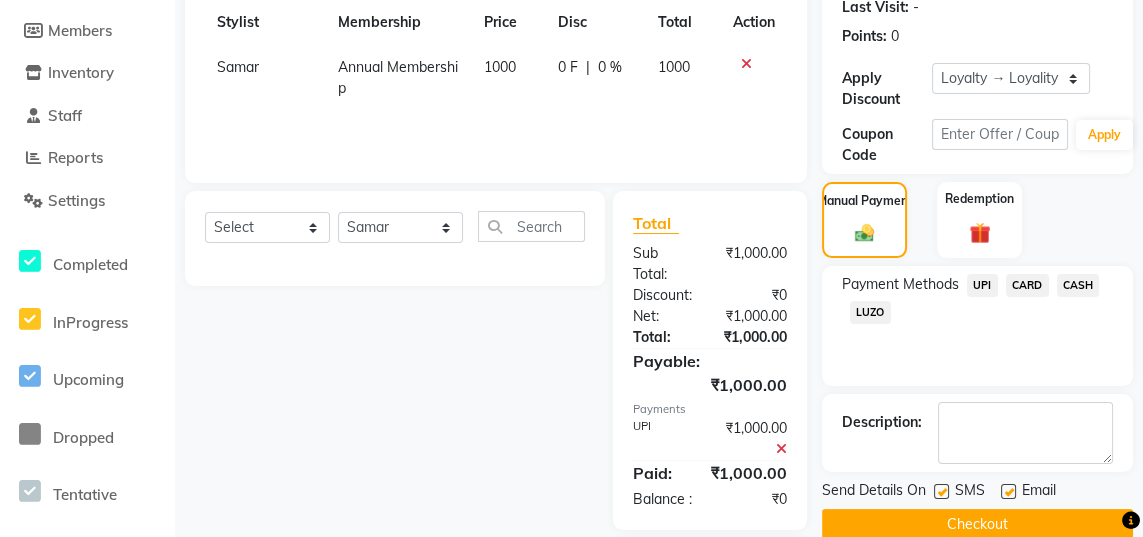 scroll, scrollTop: 371, scrollLeft: 0, axis: vertical 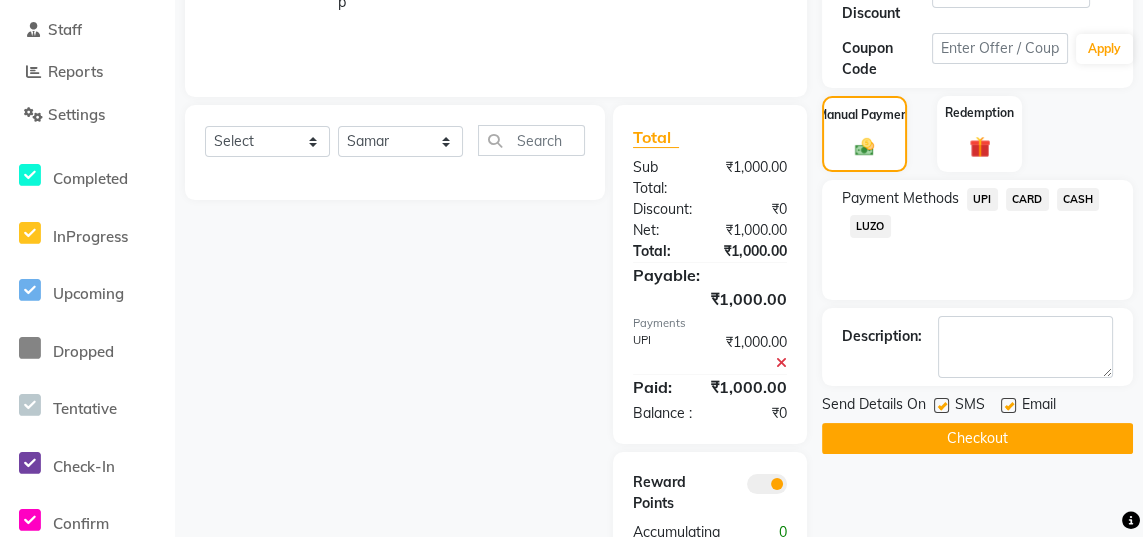click on "Checkout" 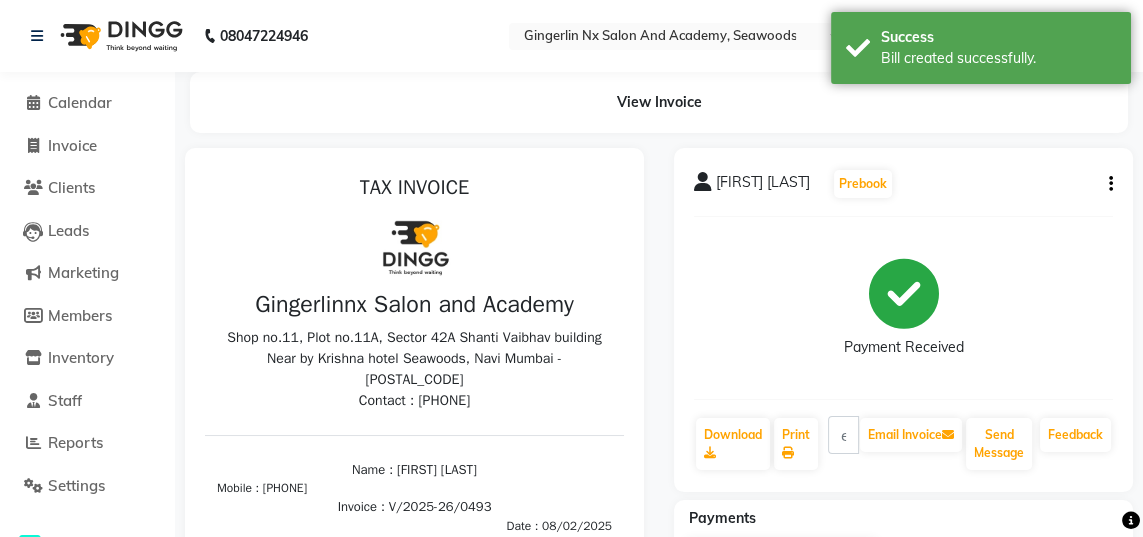 scroll, scrollTop: 0, scrollLeft: 0, axis: both 